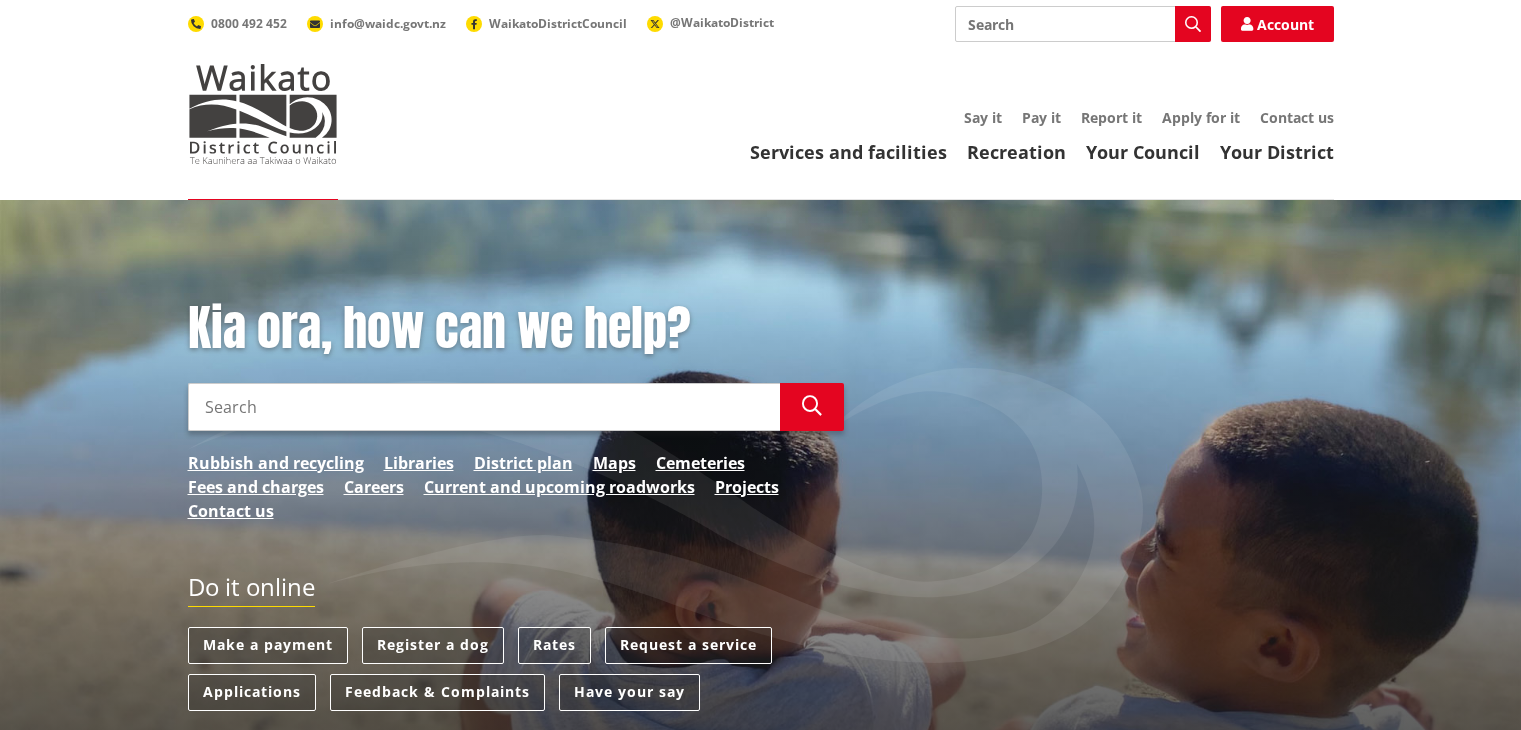 scroll, scrollTop: 0, scrollLeft: 0, axis: both 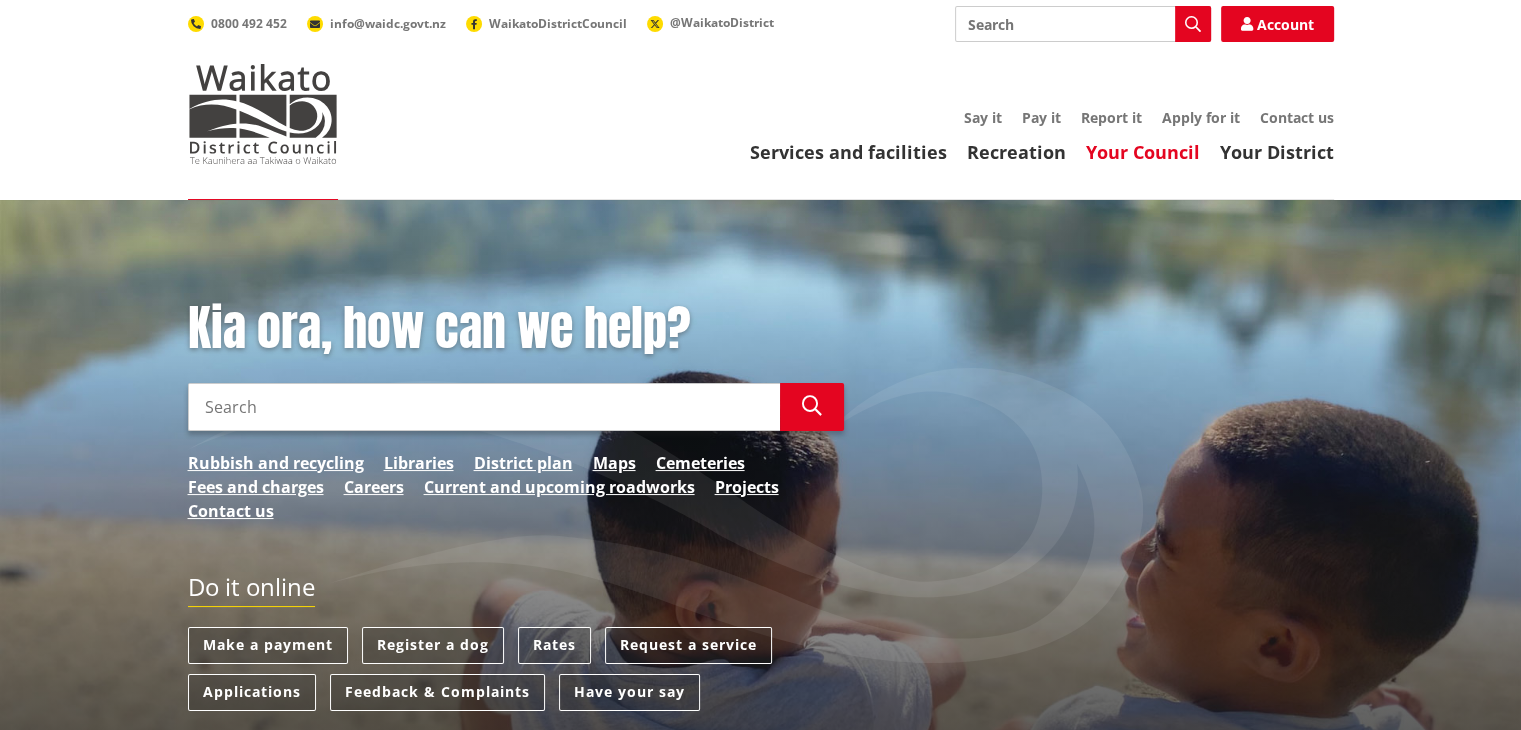 click on "Your Council" at bounding box center (1143, 152) 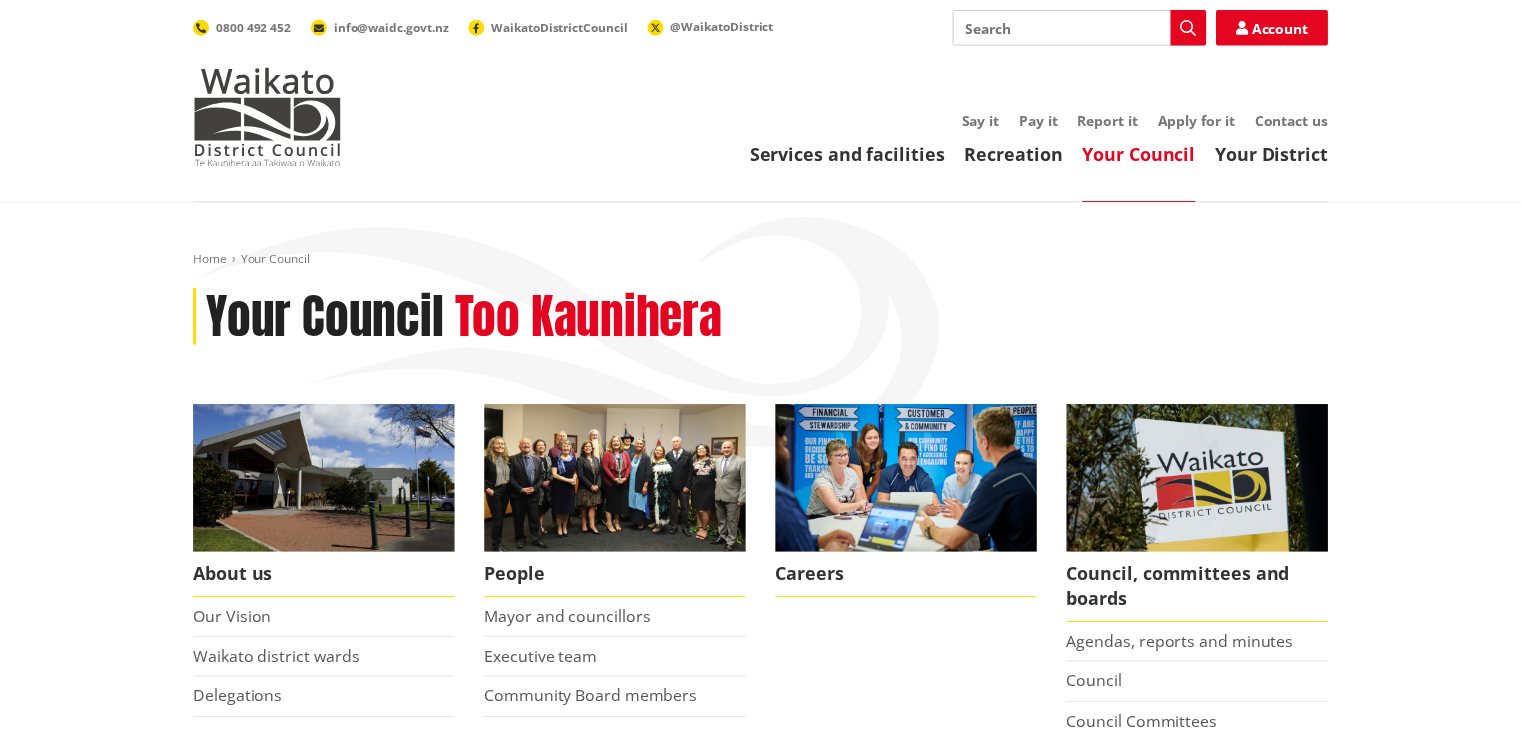 scroll, scrollTop: 0, scrollLeft: 0, axis: both 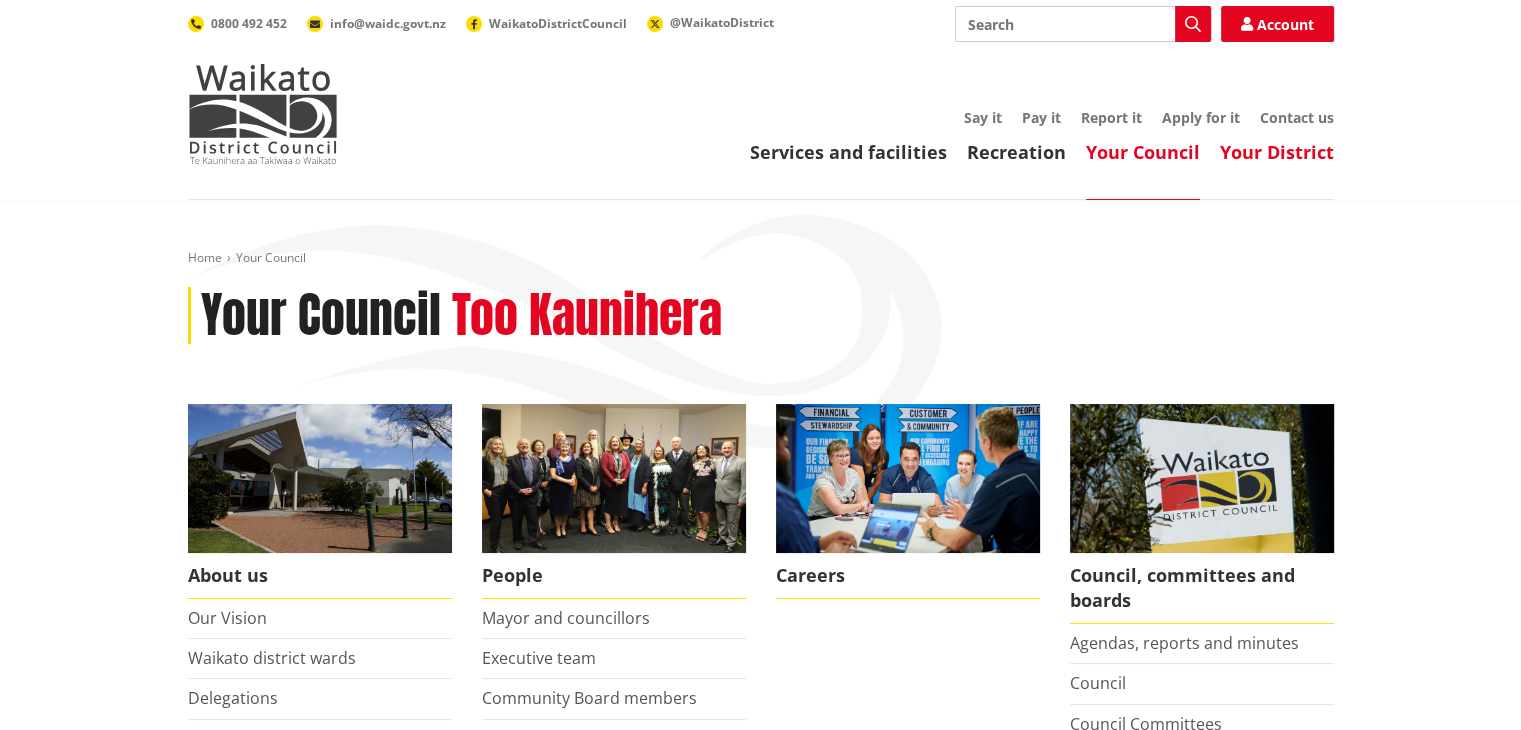 click on "Your District" at bounding box center (1277, 152) 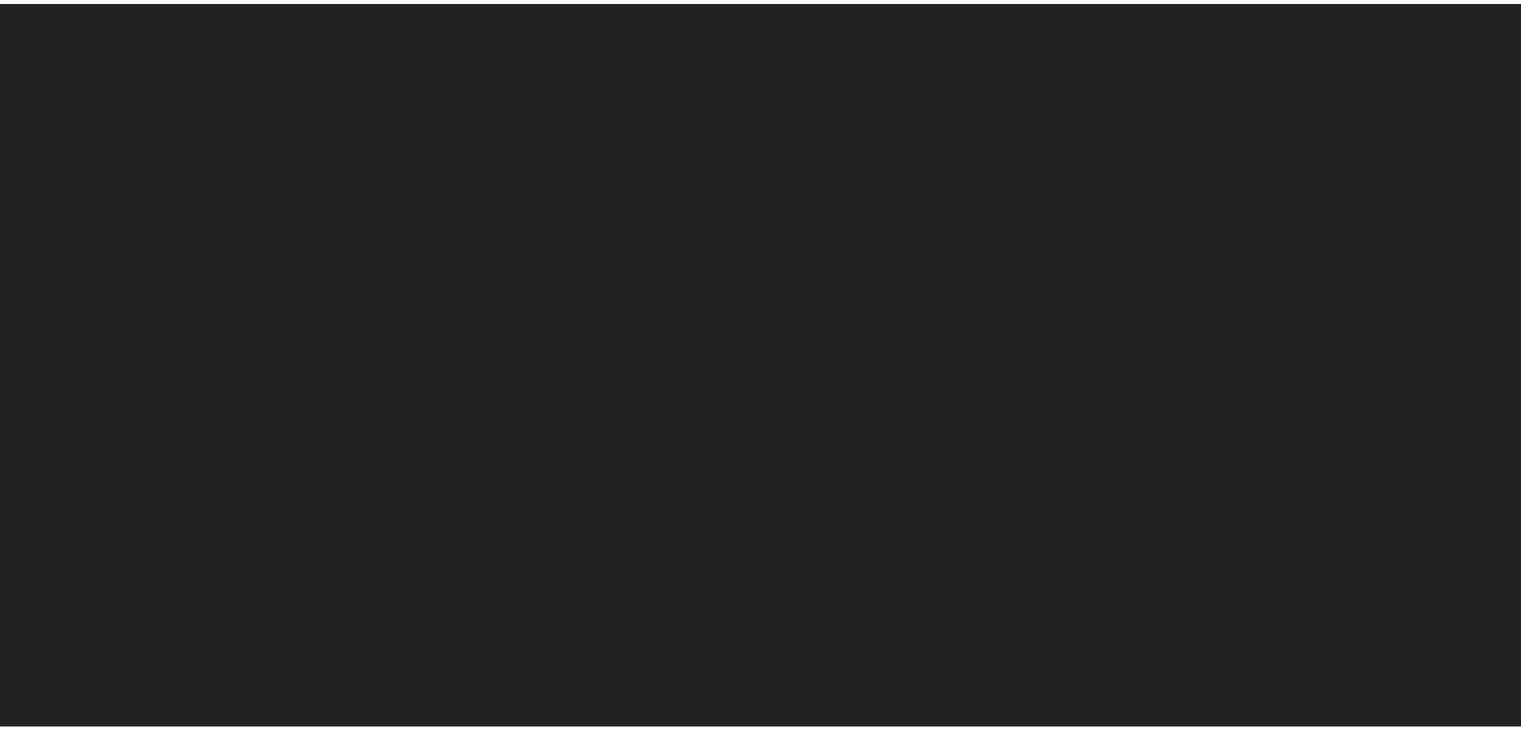 scroll, scrollTop: 0, scrollLeft: 0, axis: both 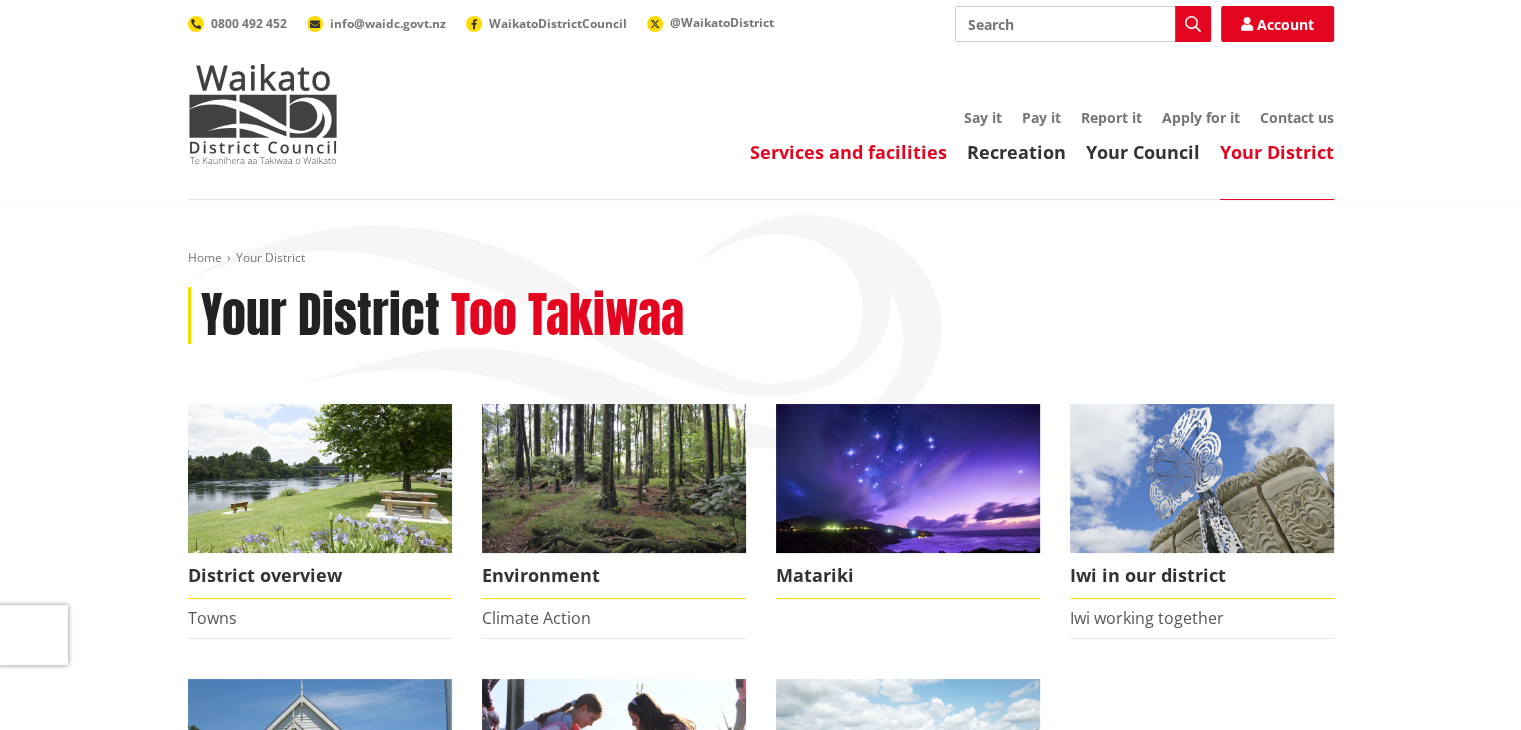 click on "Services and facilities" at bounding box center (848, 152) 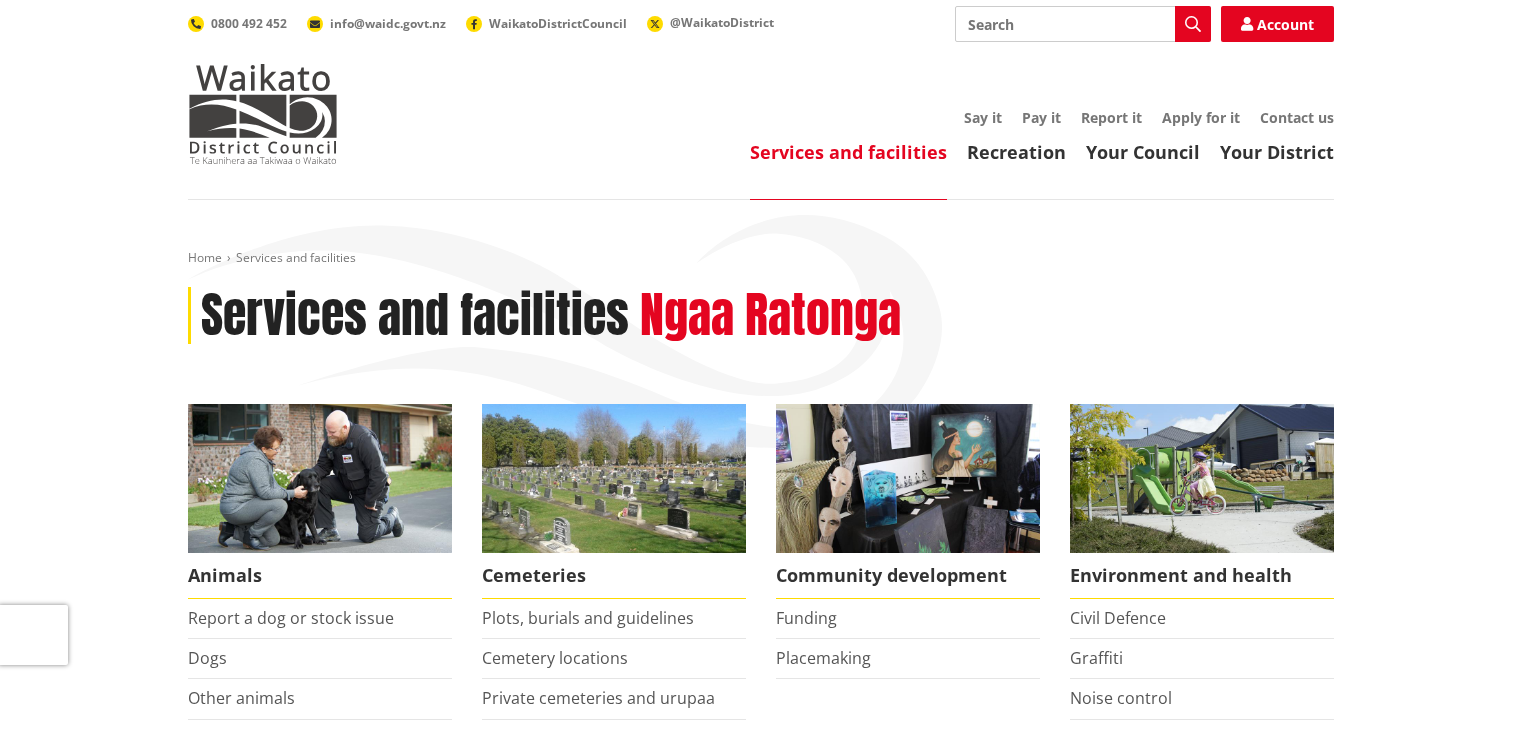scroll, scrollTop: 0, scrollLeft: 0, axis: both 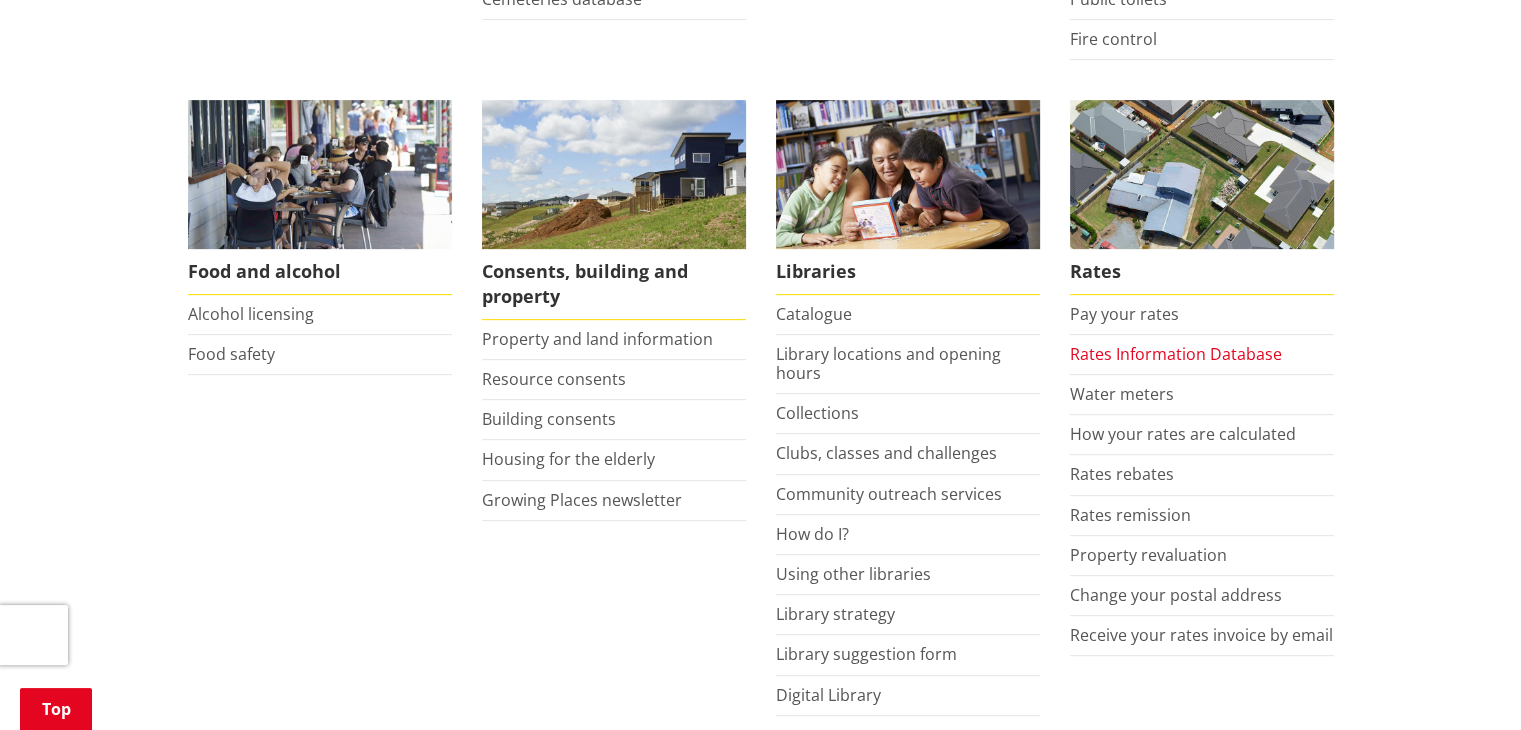 click on "Rates Information Database" at bounding box center (1176, 354) 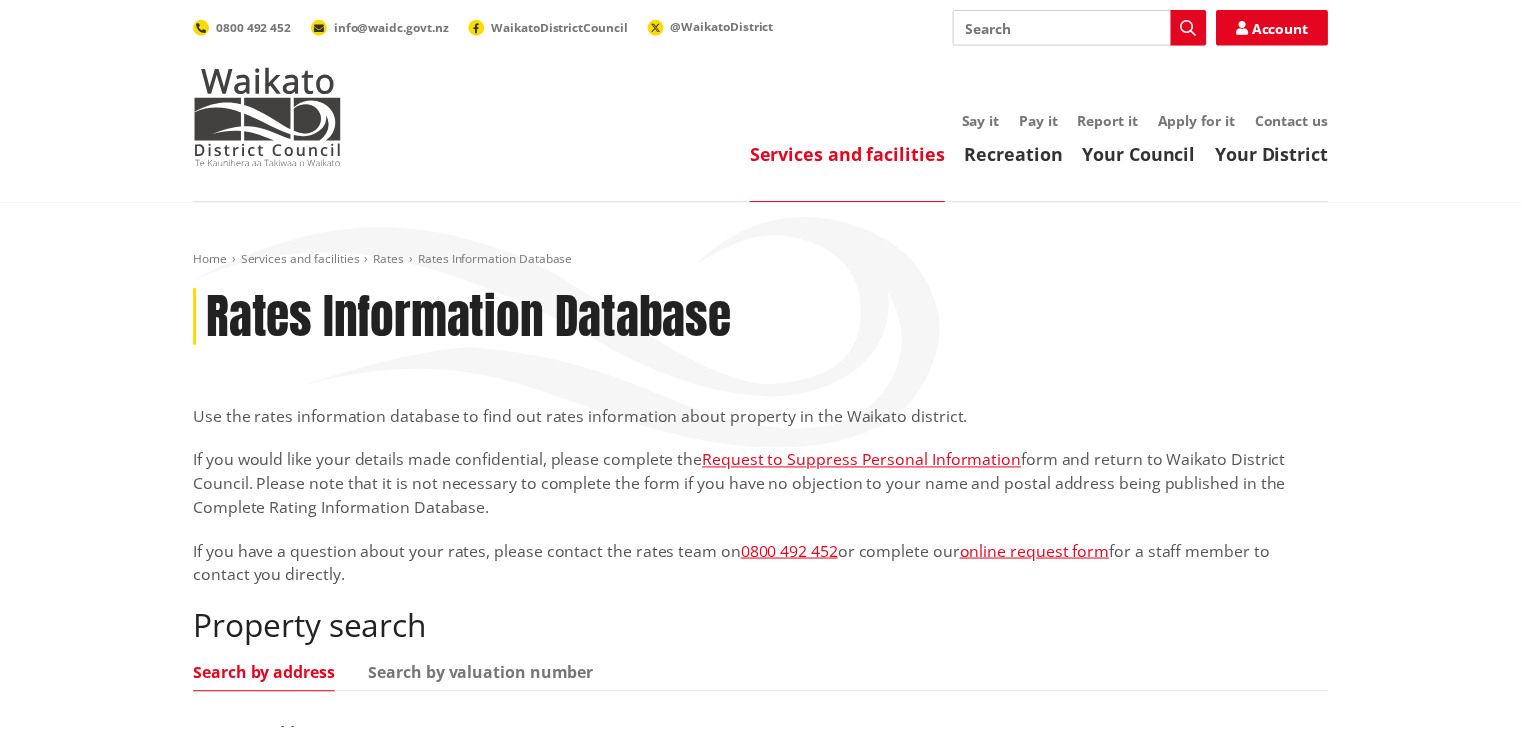 scroll, scrollTop: 0, scrollLeft: 0, axis: both 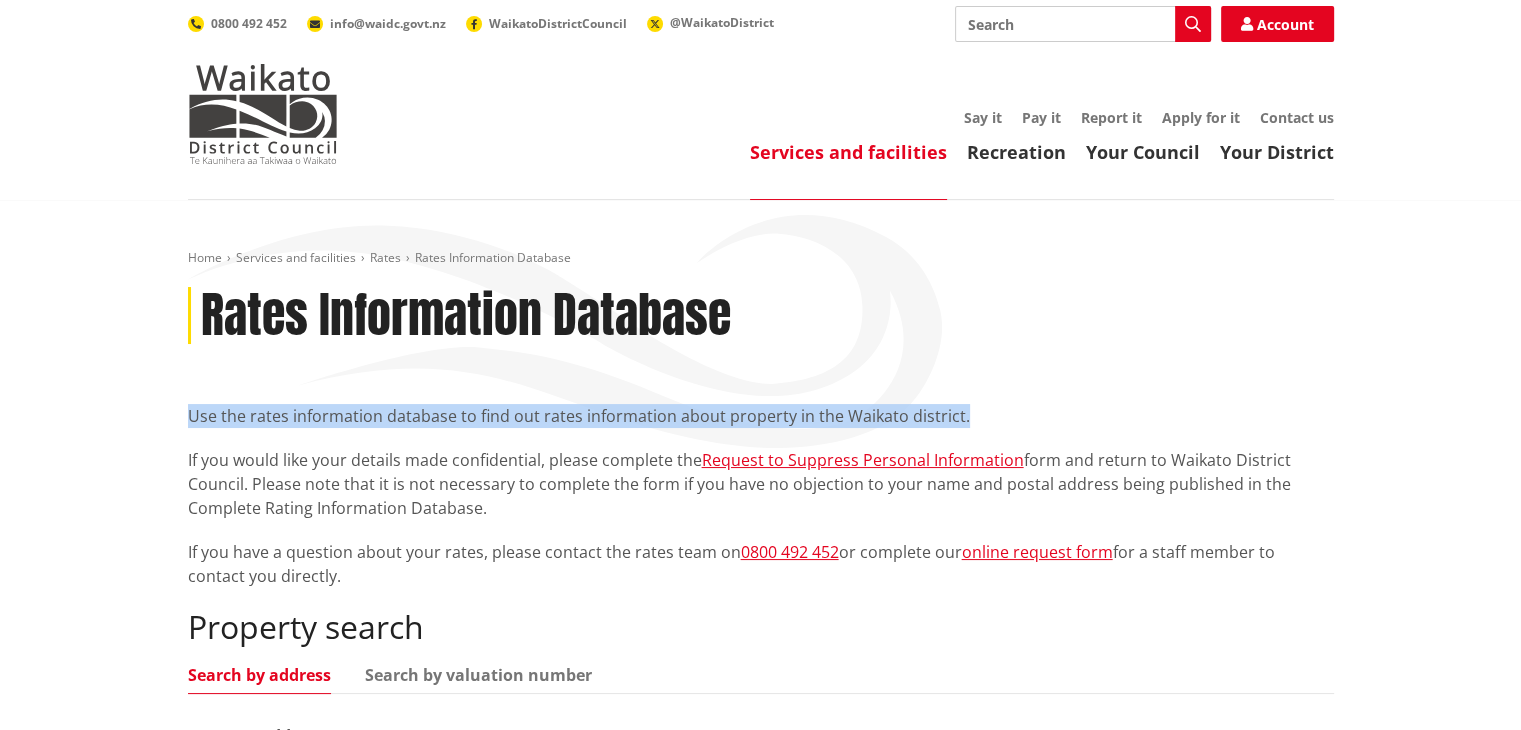 drag, startPoint x: 1520, startPoint y: 270, endPoint x: 1535, endPoint y: 416, distance: 146.76852 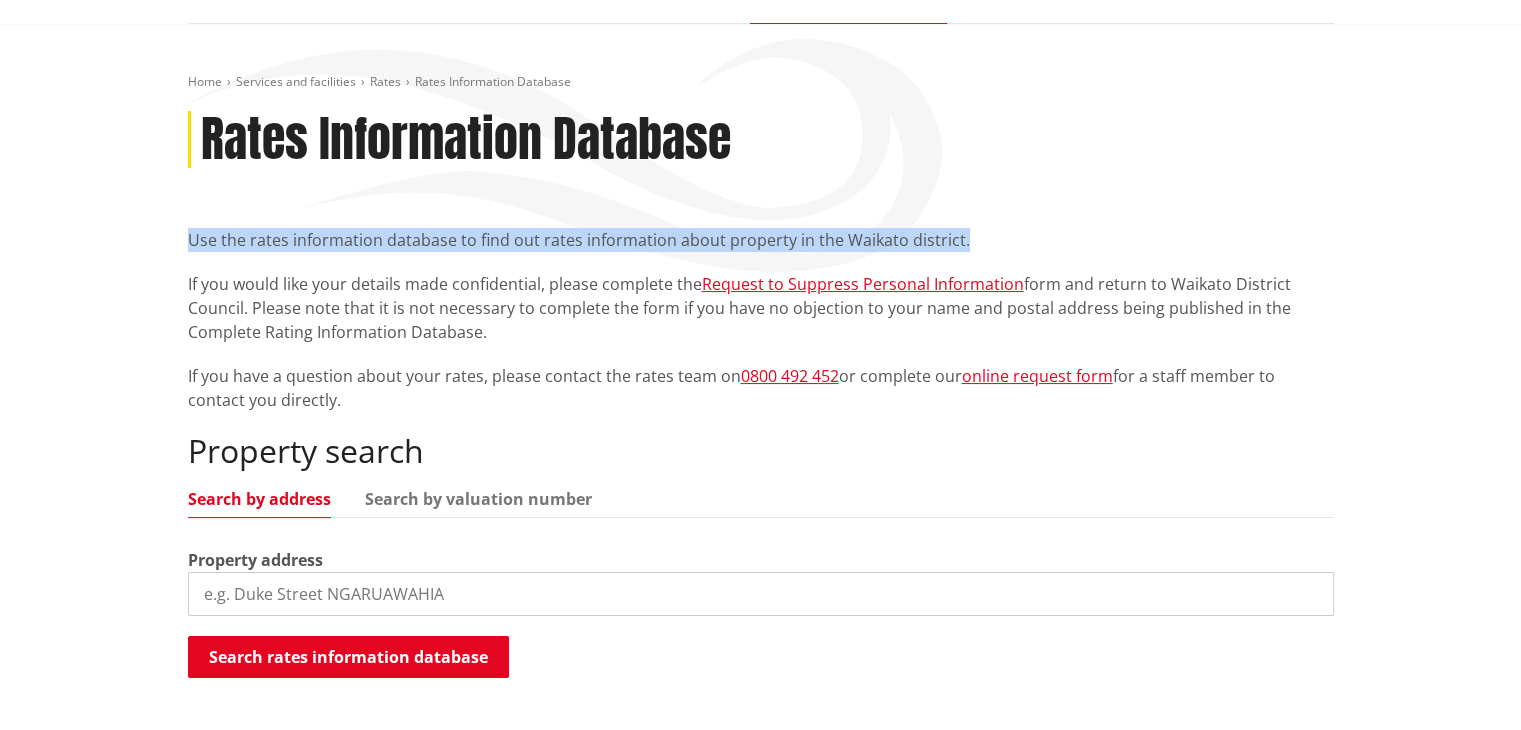 scroll, scrollTop: 249, scrollLeft: 0, axis: vertical 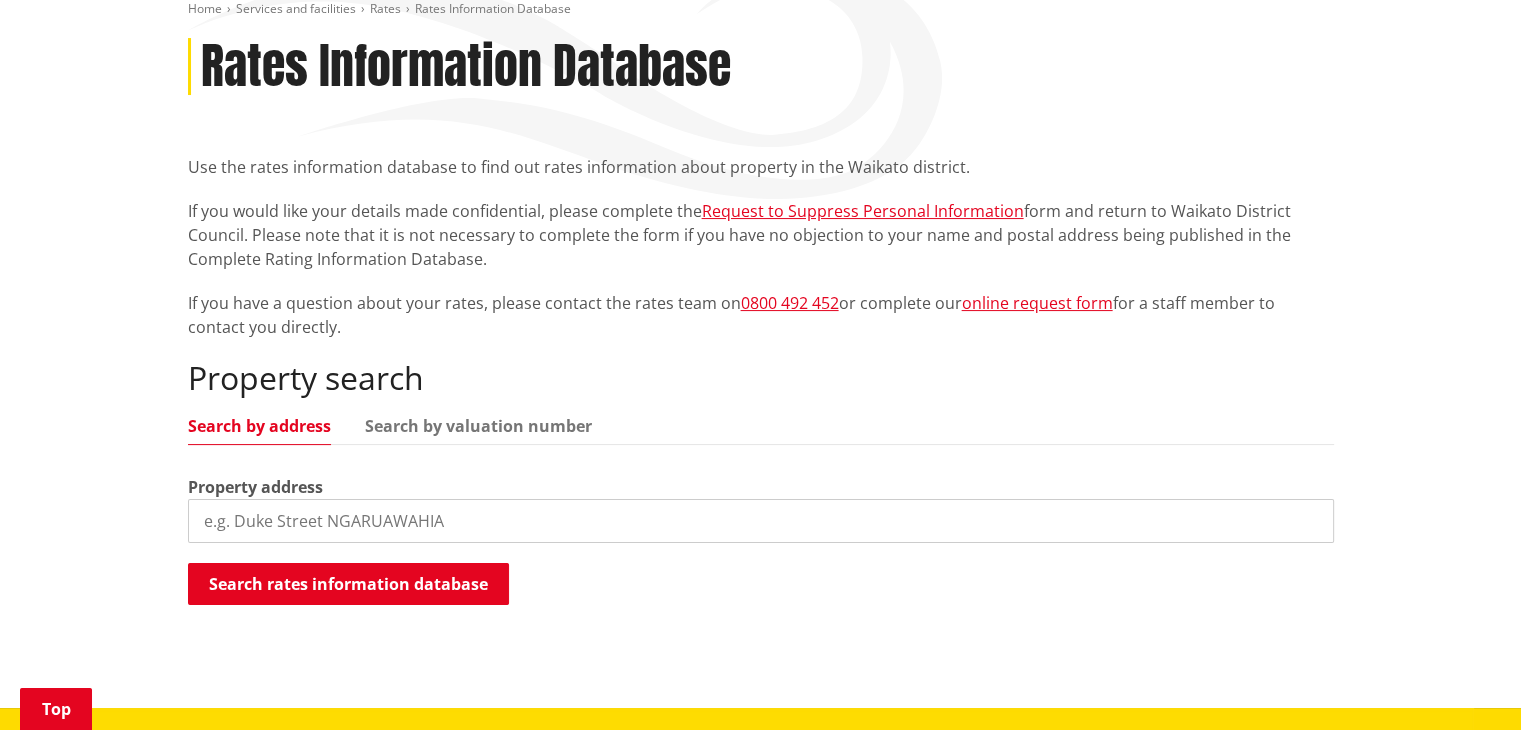 click at bounding box center [761, 521] 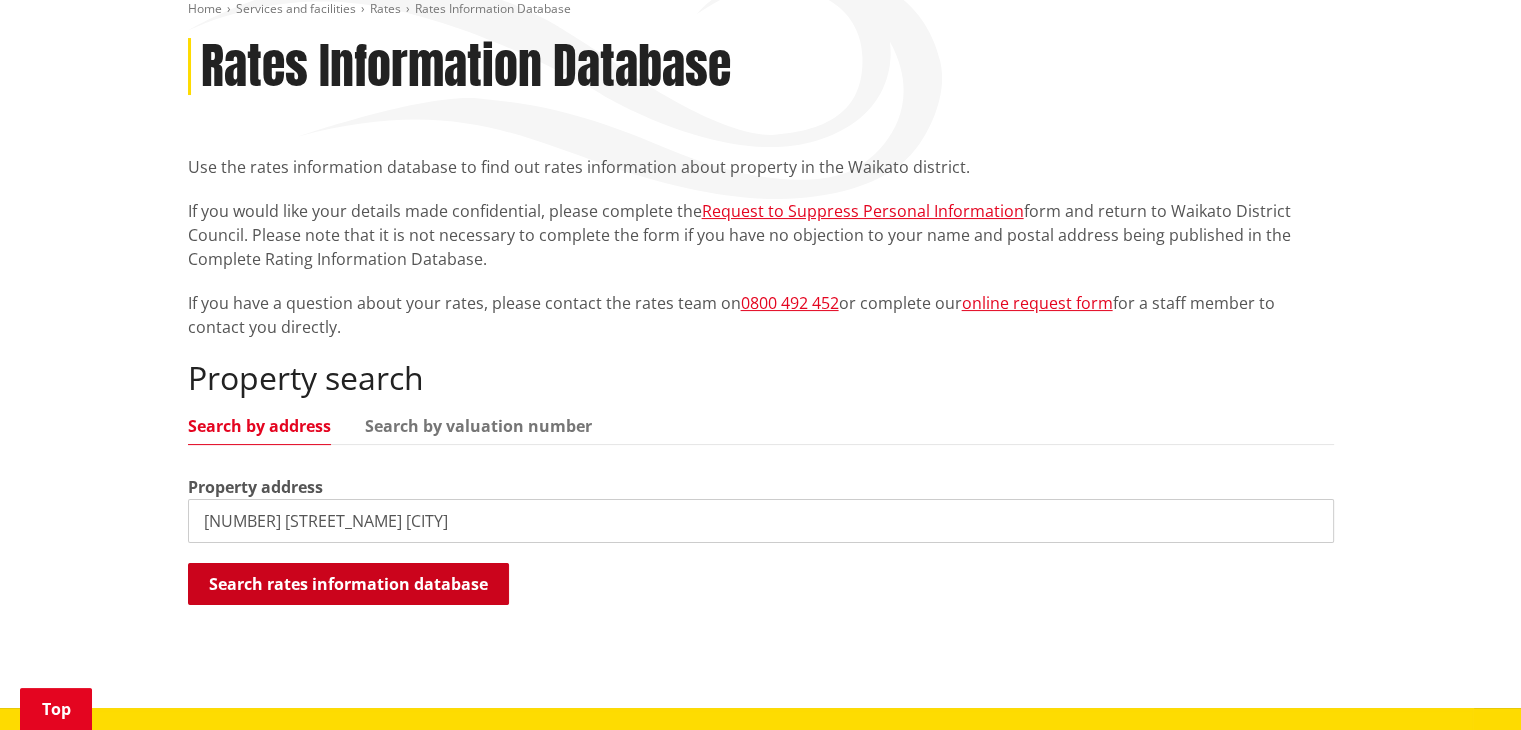 type on "75 tautoro road" 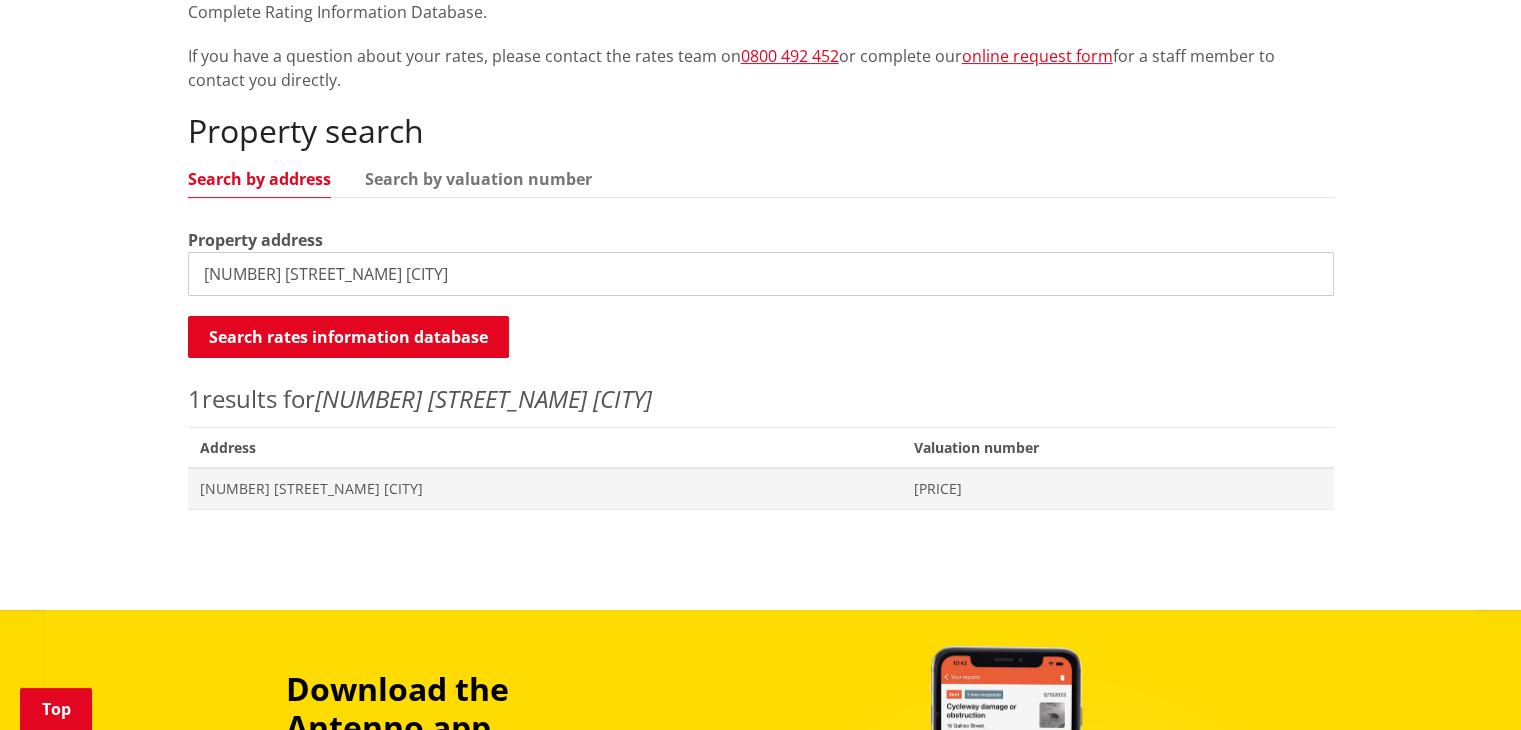 scroll, scrollTop: 506, scrollLeft: 0, axis: vertical 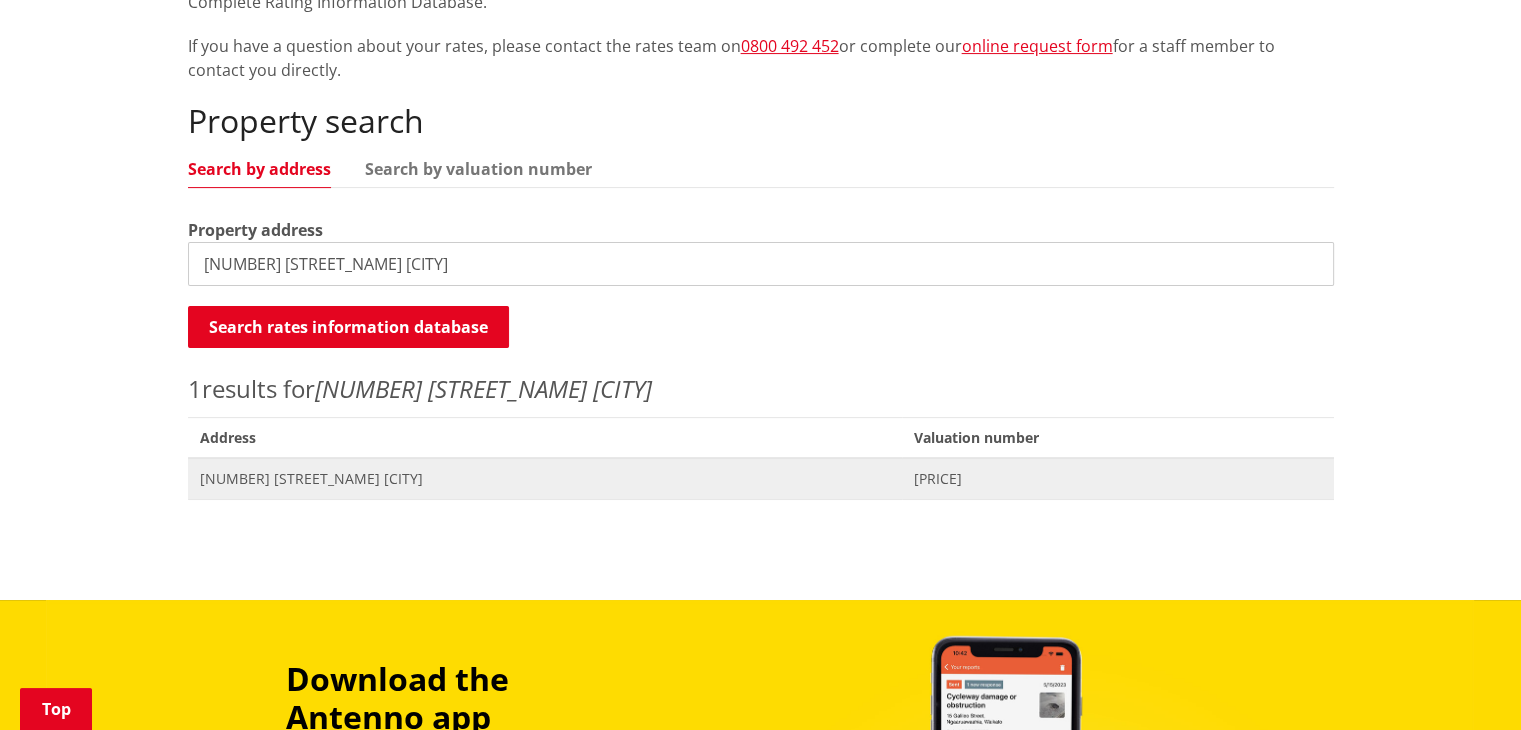 click on "75 Tautoro Road NGARUAWAHIA" at bounding box center (545, 479) 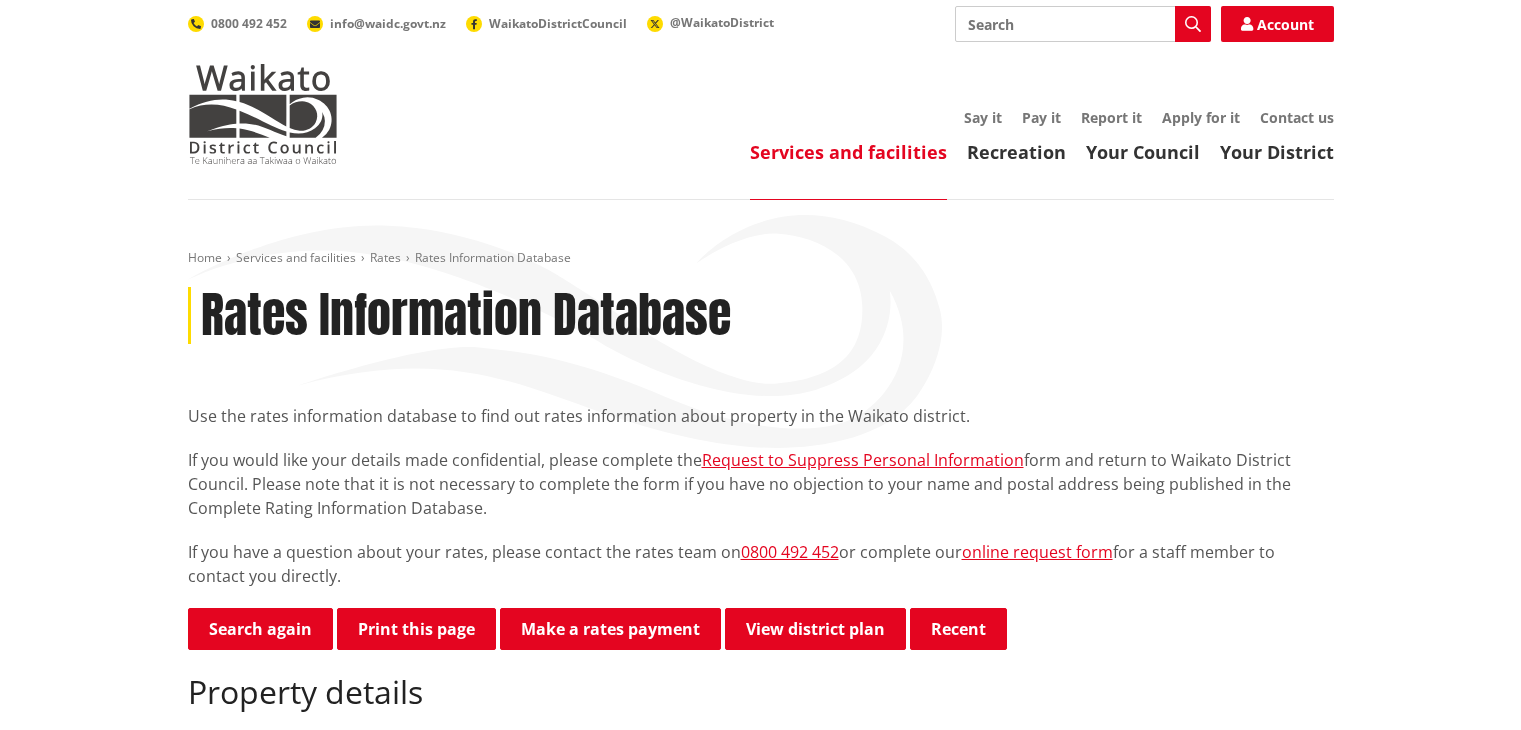 scroll, scrollTop: 0, scrollLeft: 0, axis: both 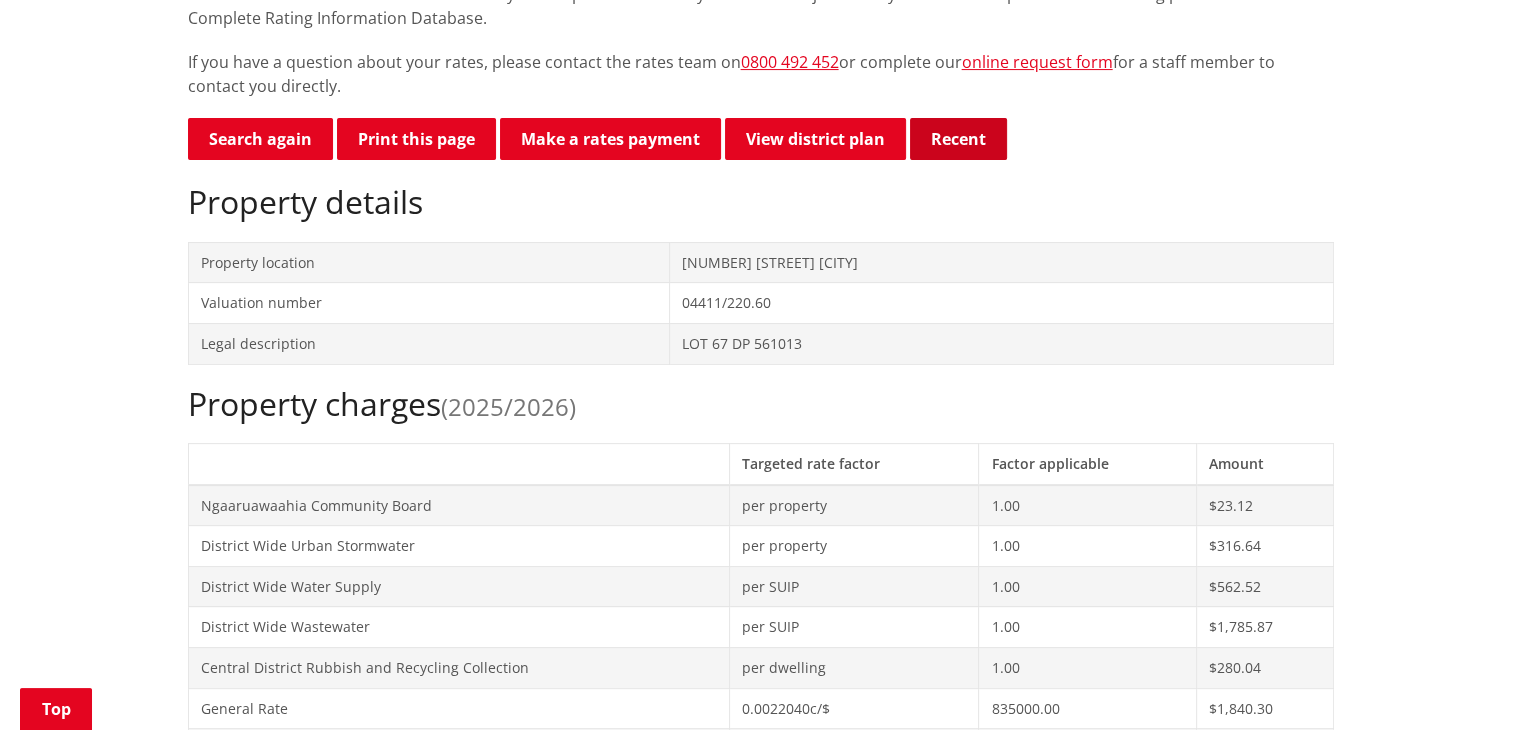click on "Recent" at bounding box center [958, 139] 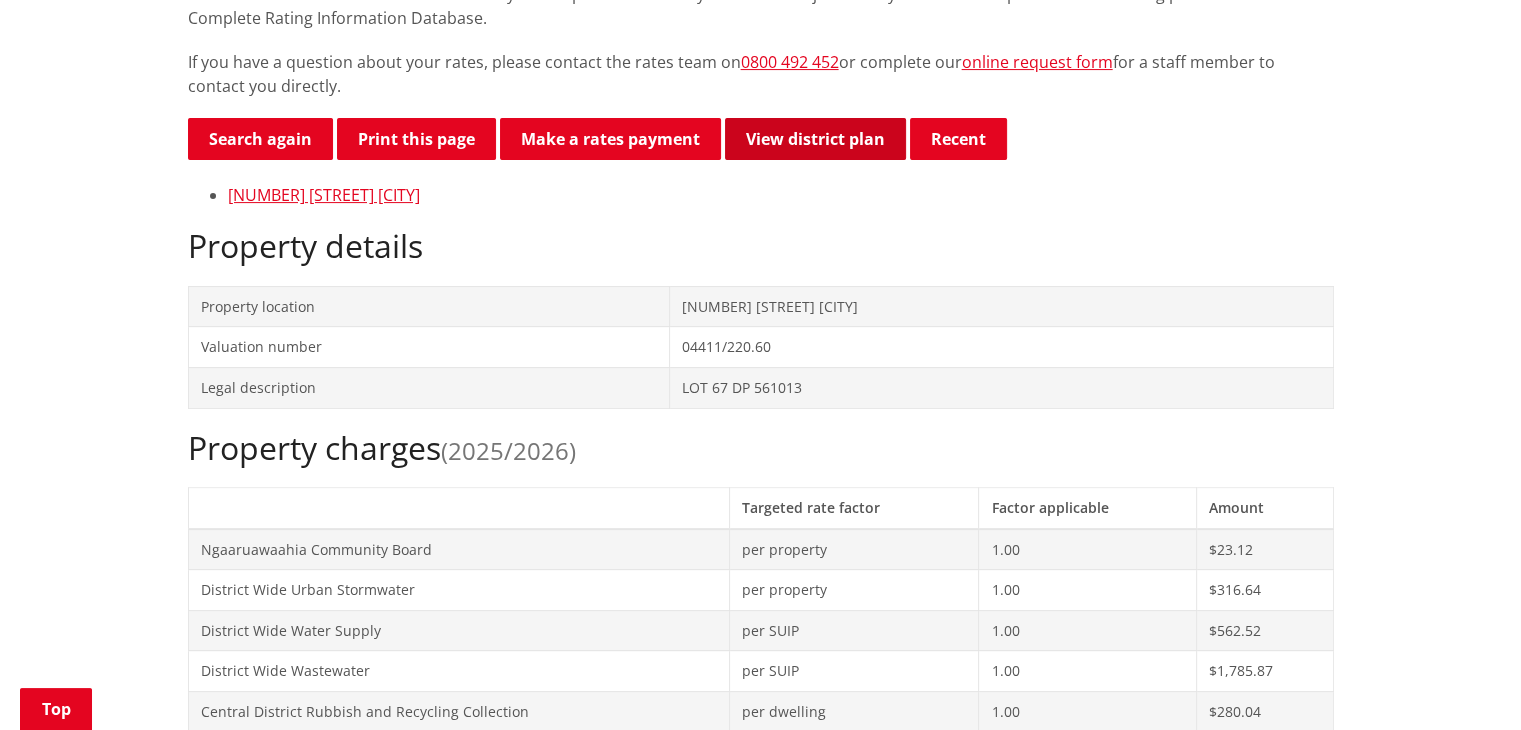 click on "View district plan" at bounding box center (815, 139) 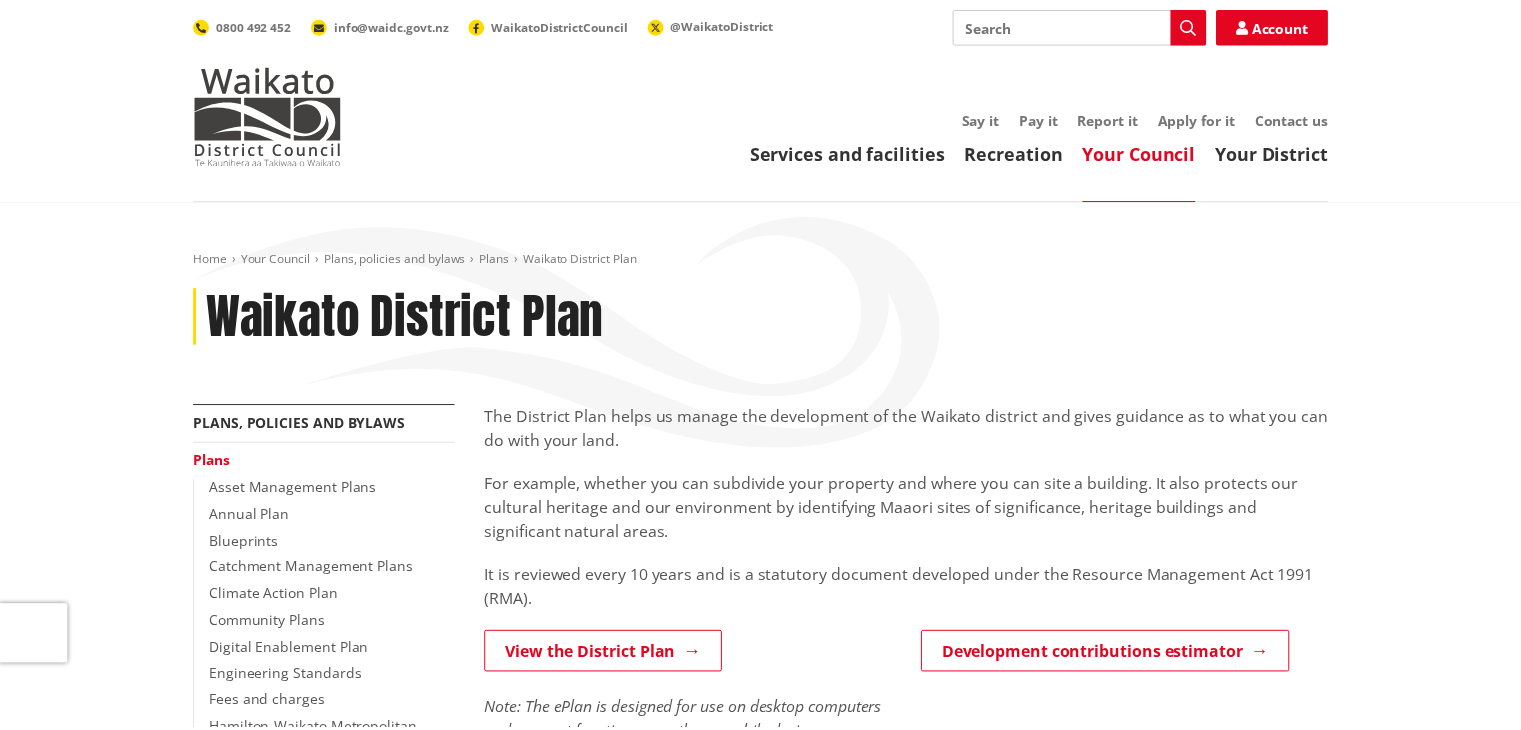 scroll, scrollTop: 0, scrollLeft: 0, axis: both 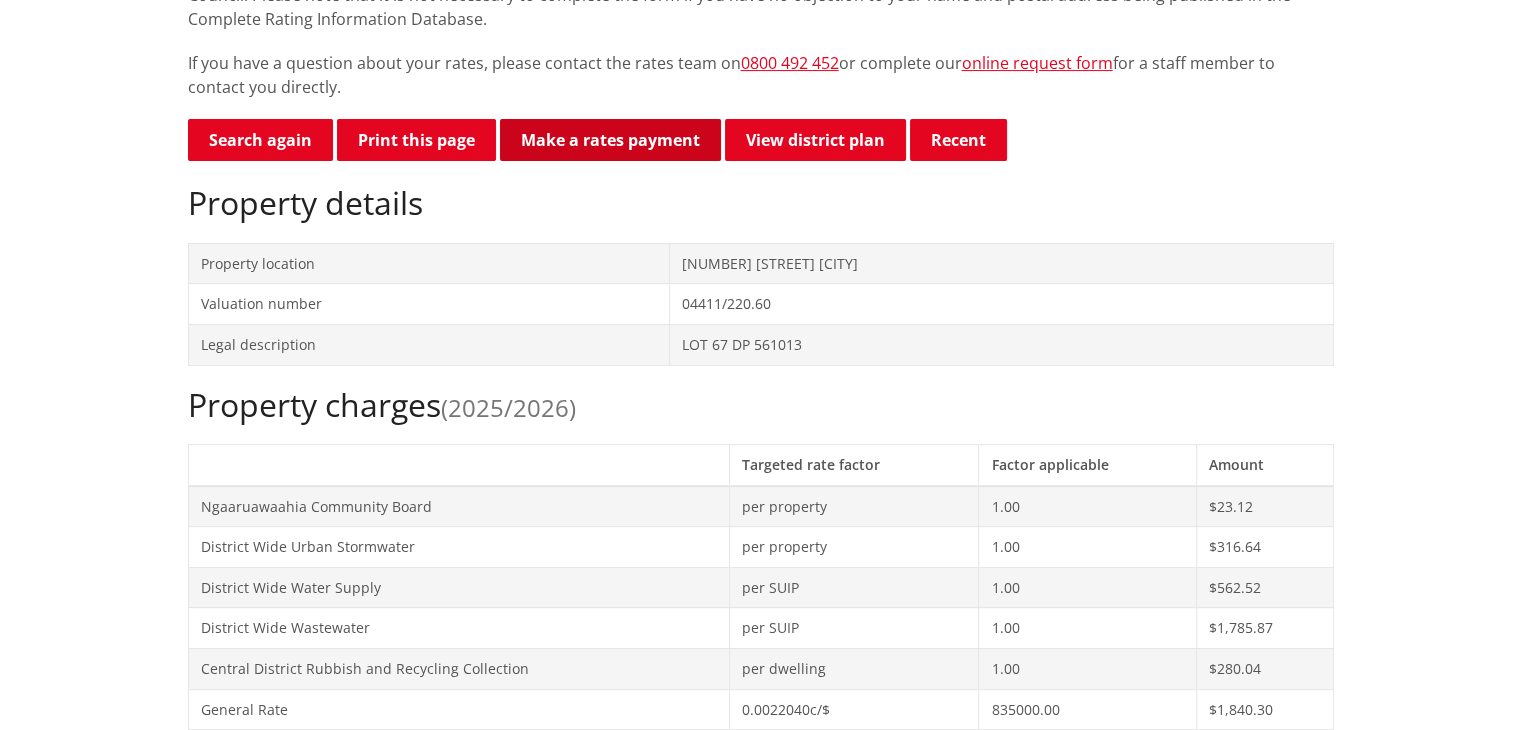 click on "Make a rates payment" at bounding box center (610, 140) 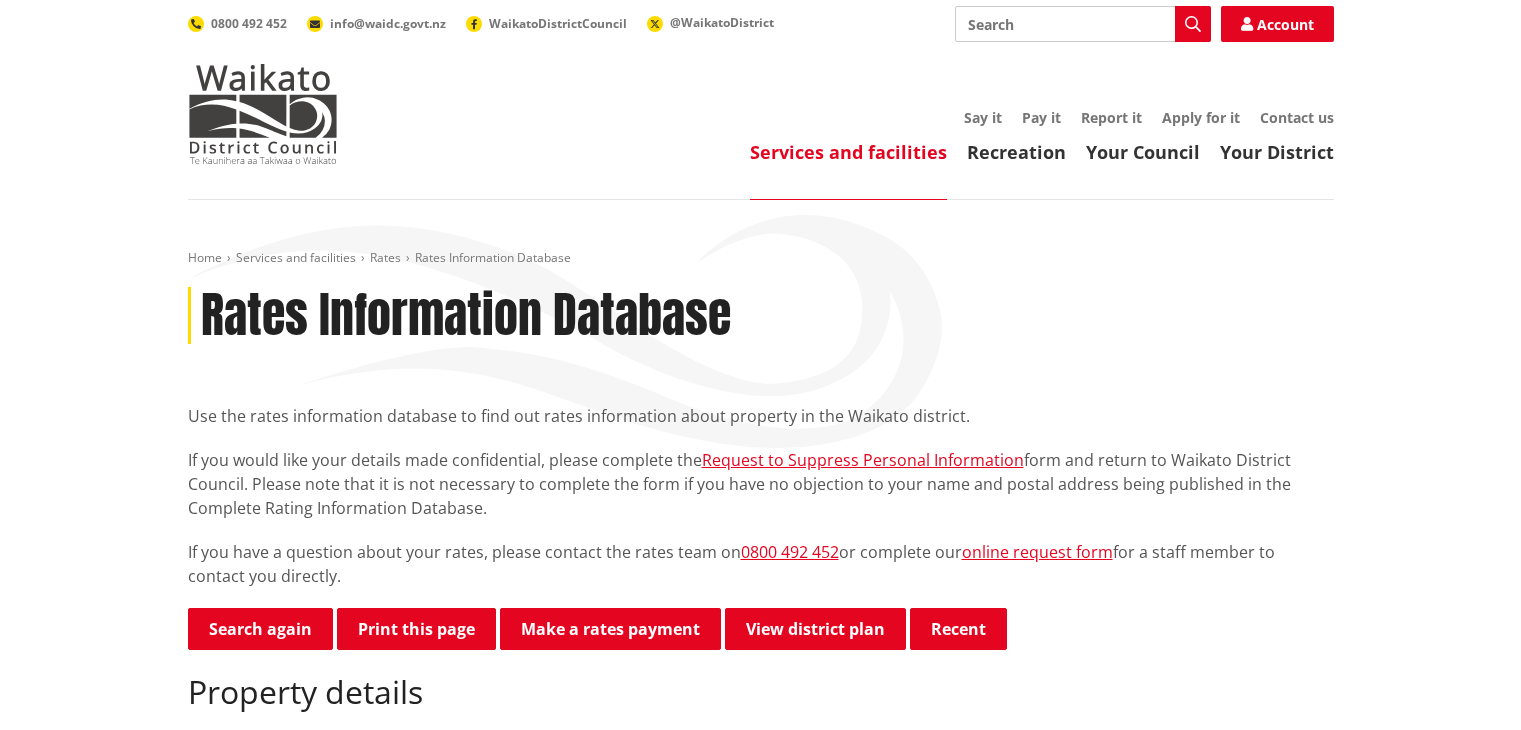 scroll, scrollTop: 486, scrollLeft: 0, axis: vertical 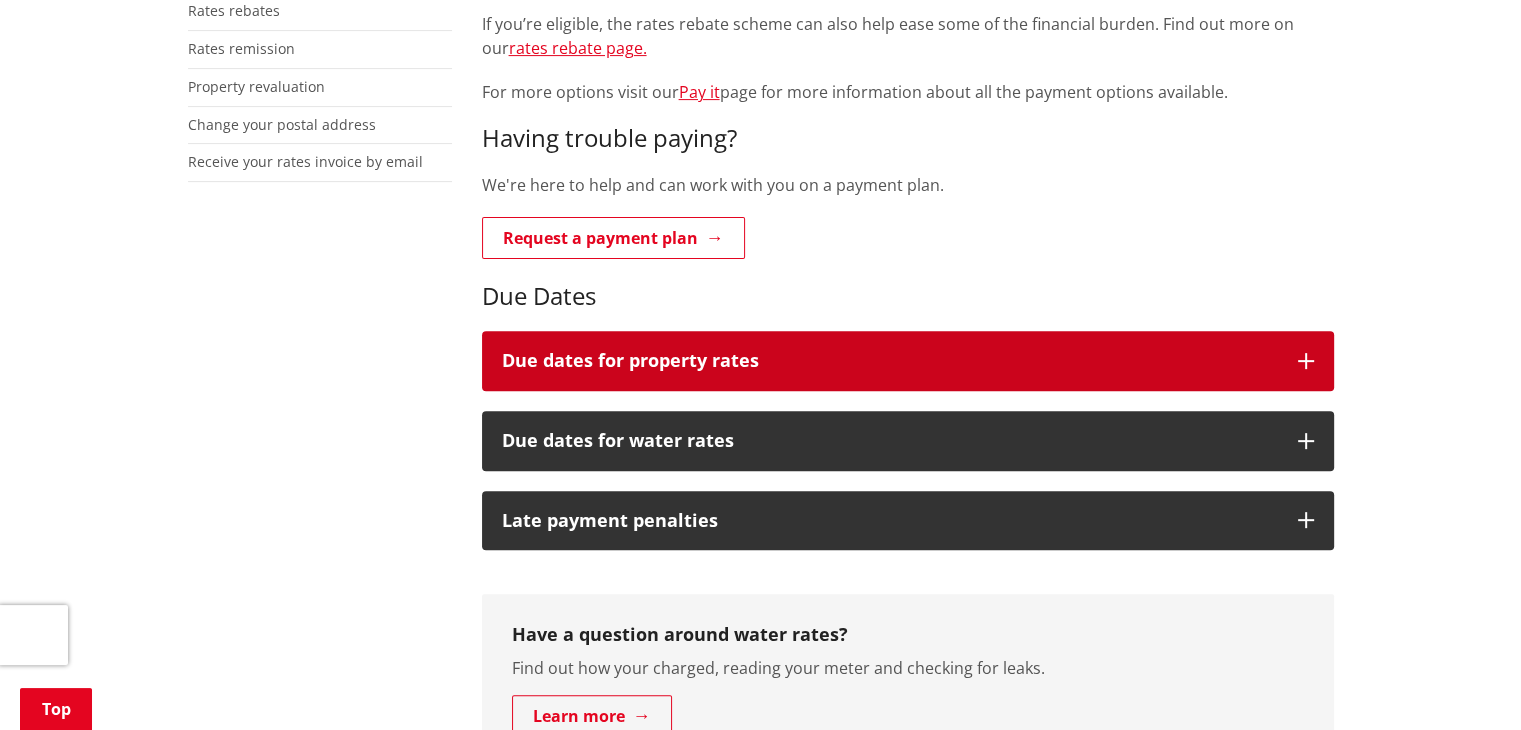 click at bounding box center [1306, 361] 